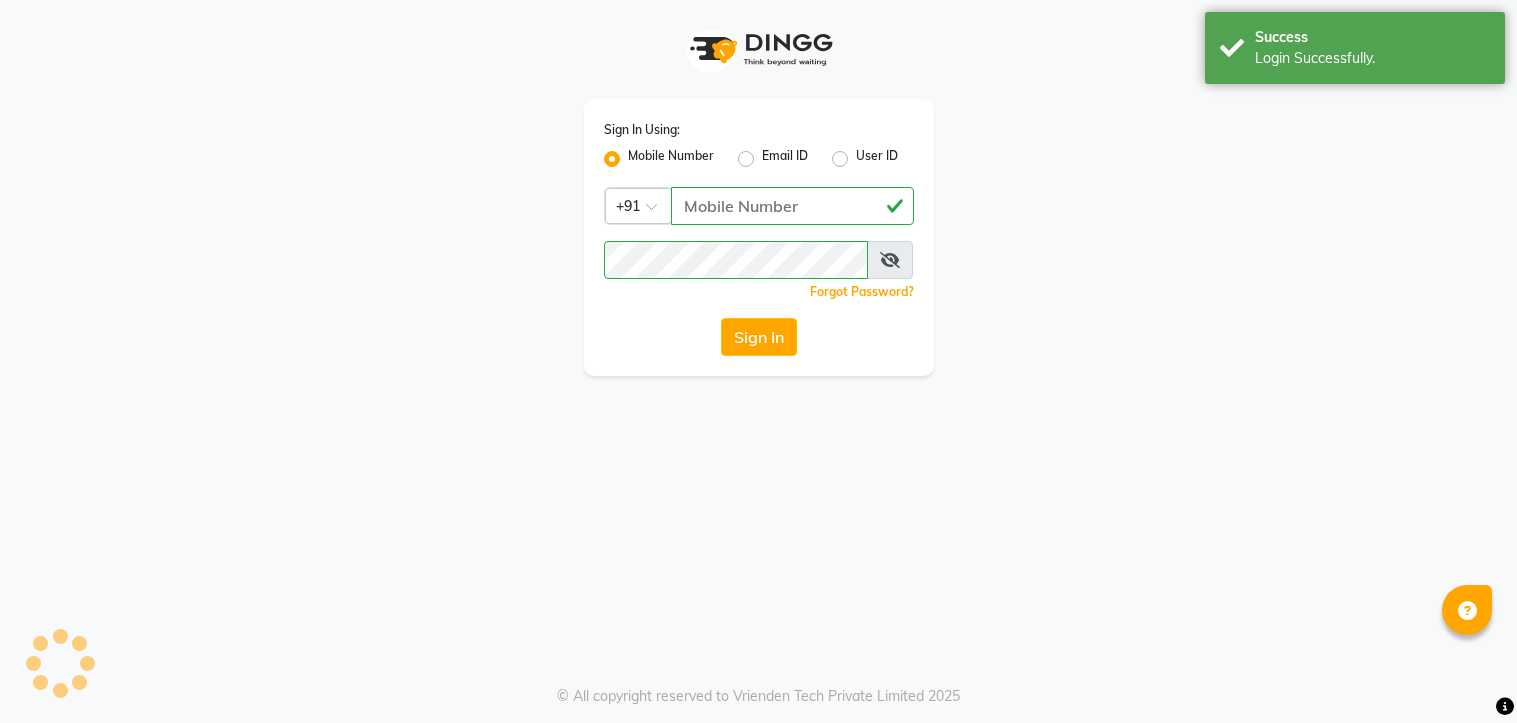 scroll, scrollTop: 0, scrollLeft: 0, axis: both 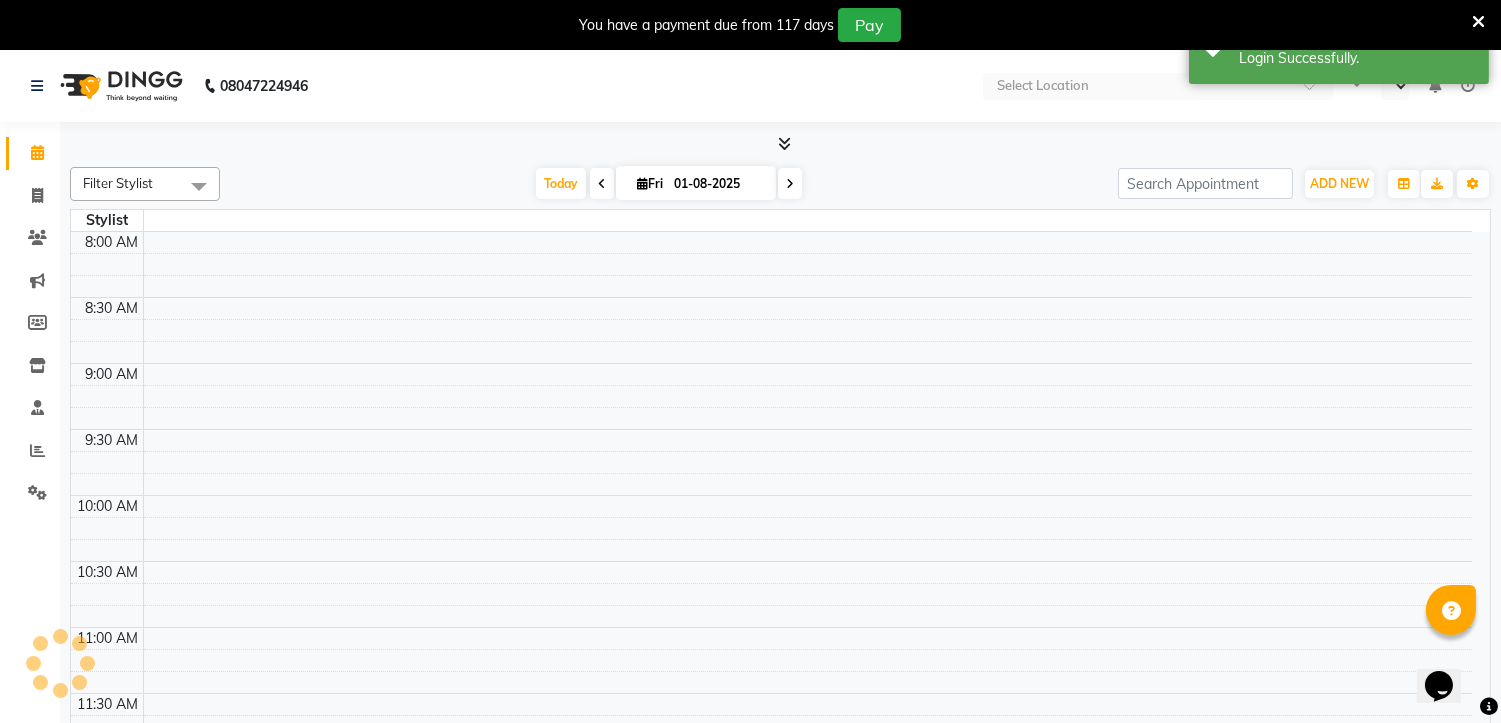 select on "en" 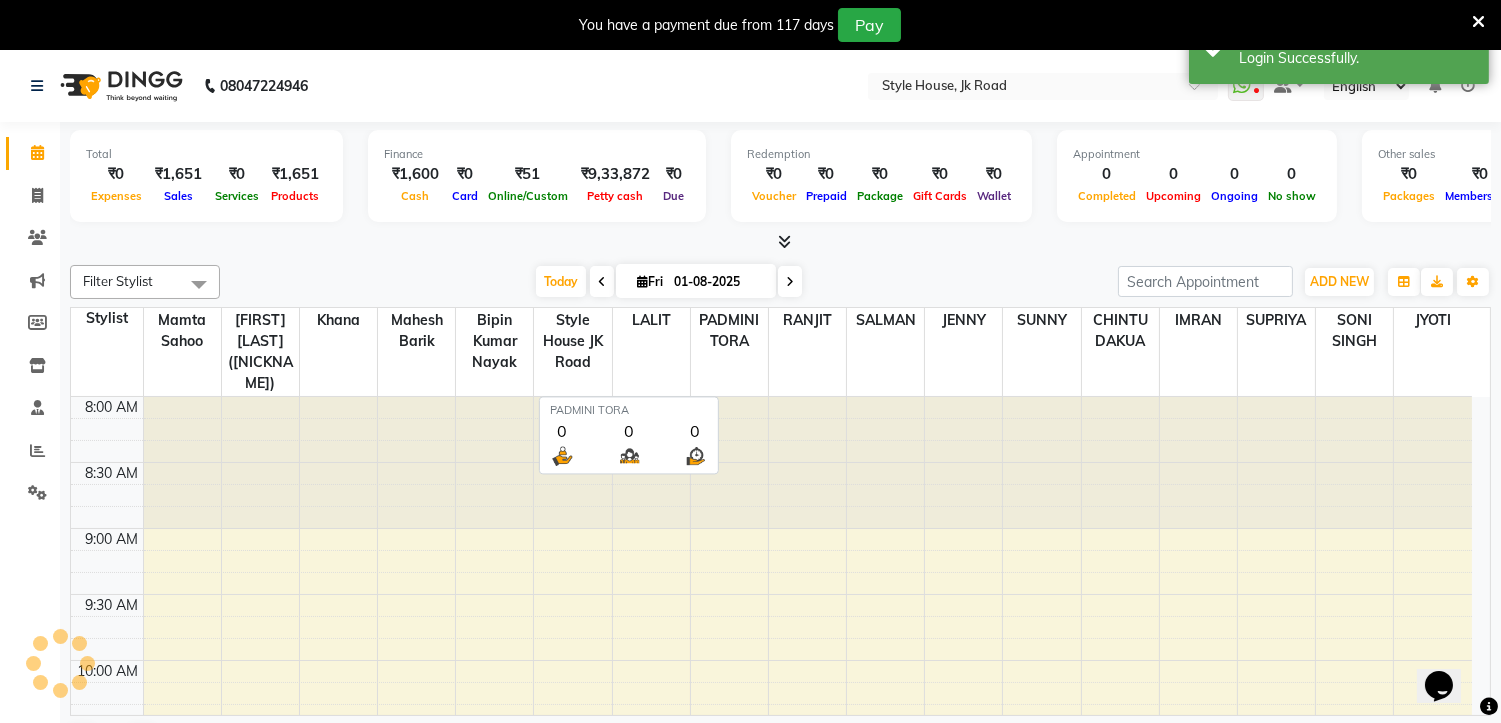 scroll, scrollTop: 0, scrollLeft: 0, axis: both 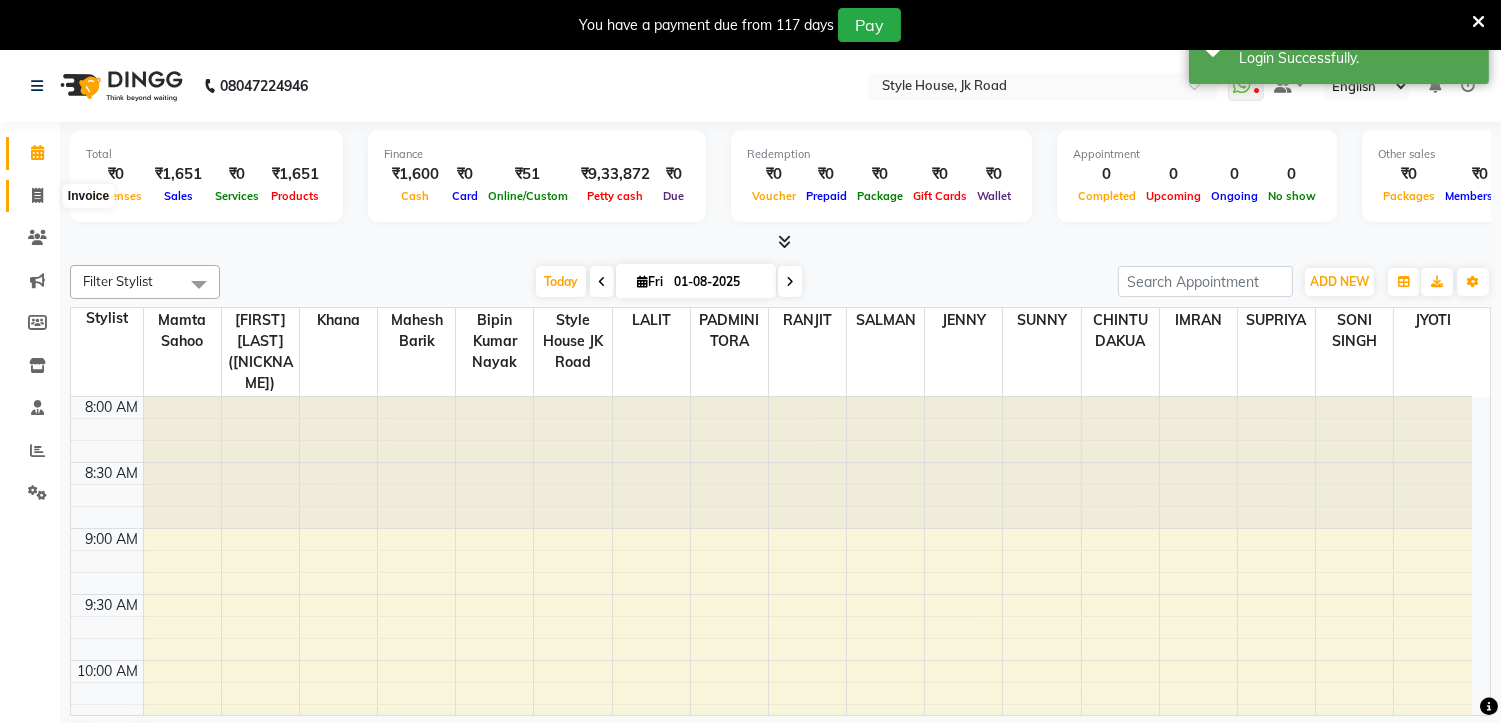 click 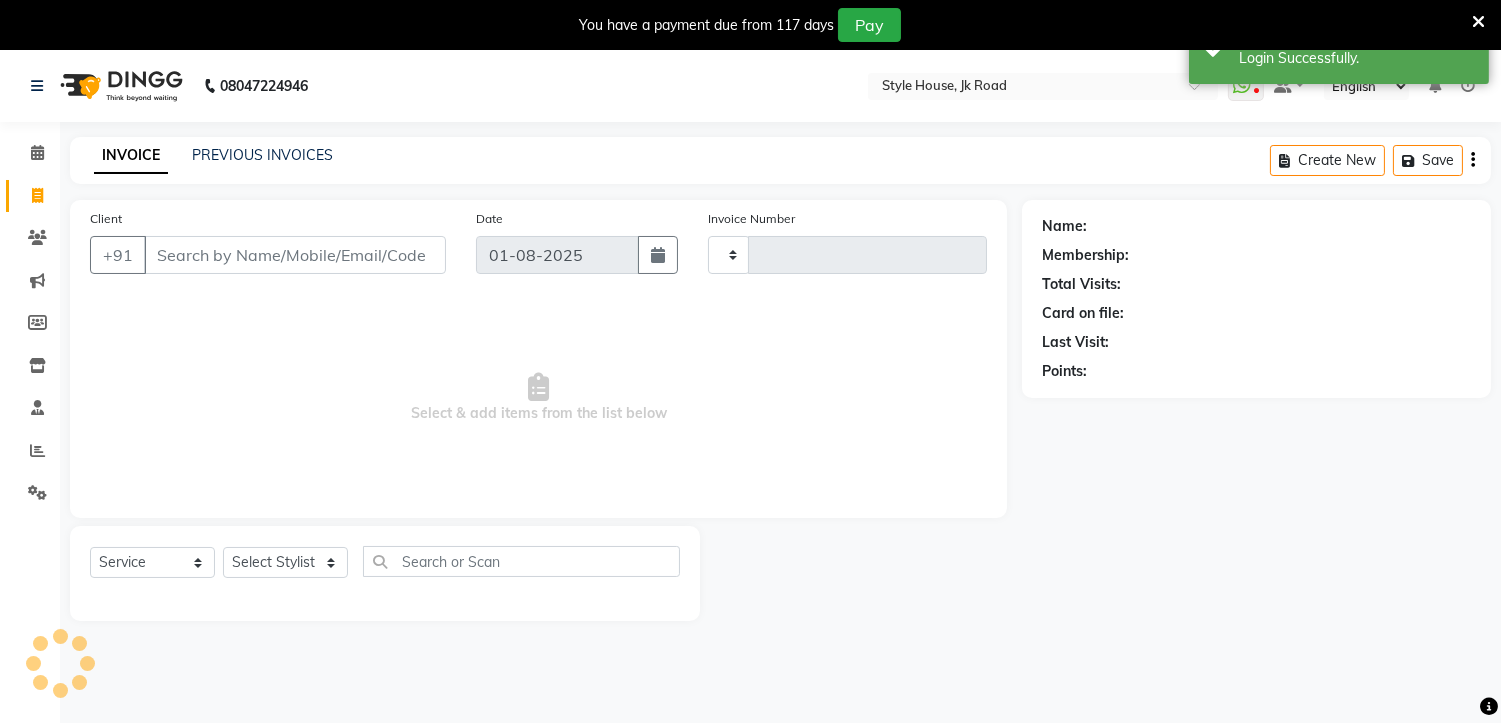 type on "1451" 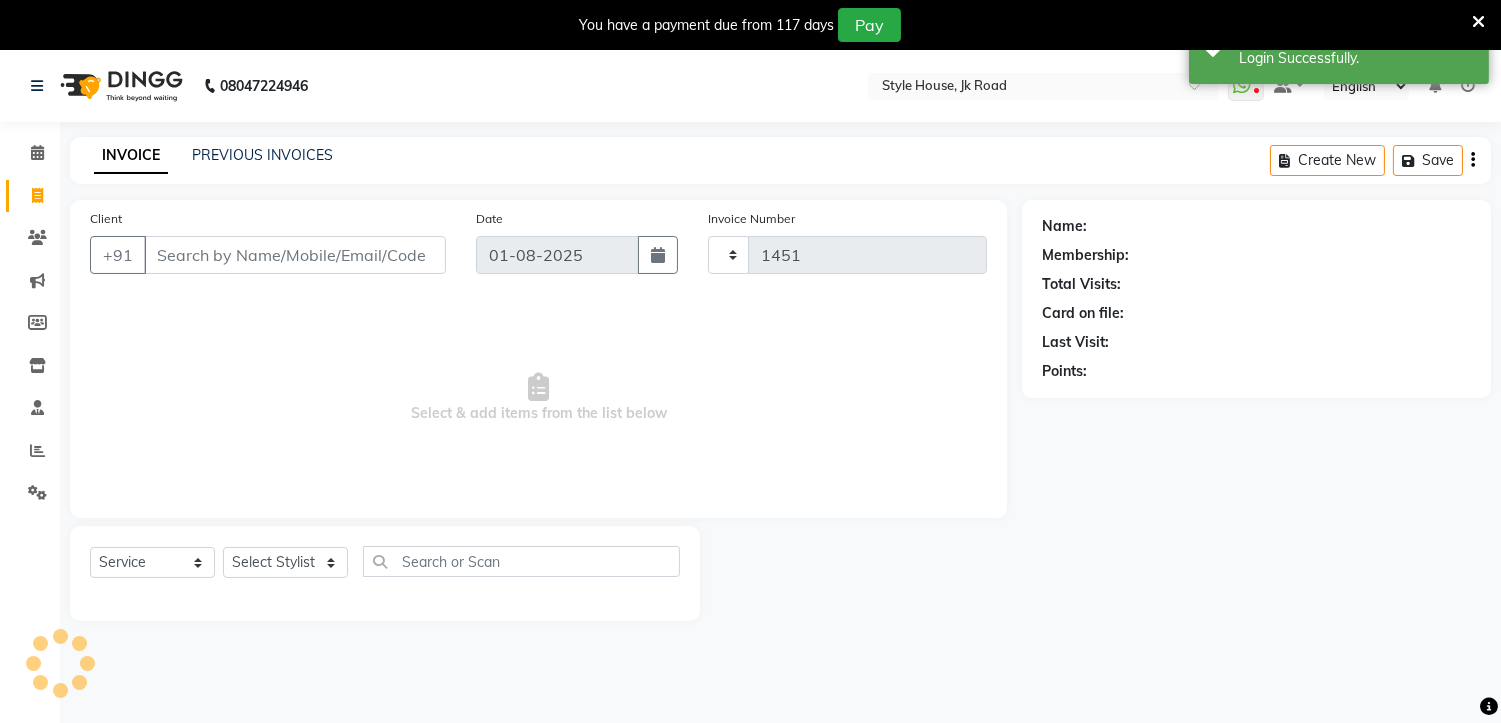 select on "4237" 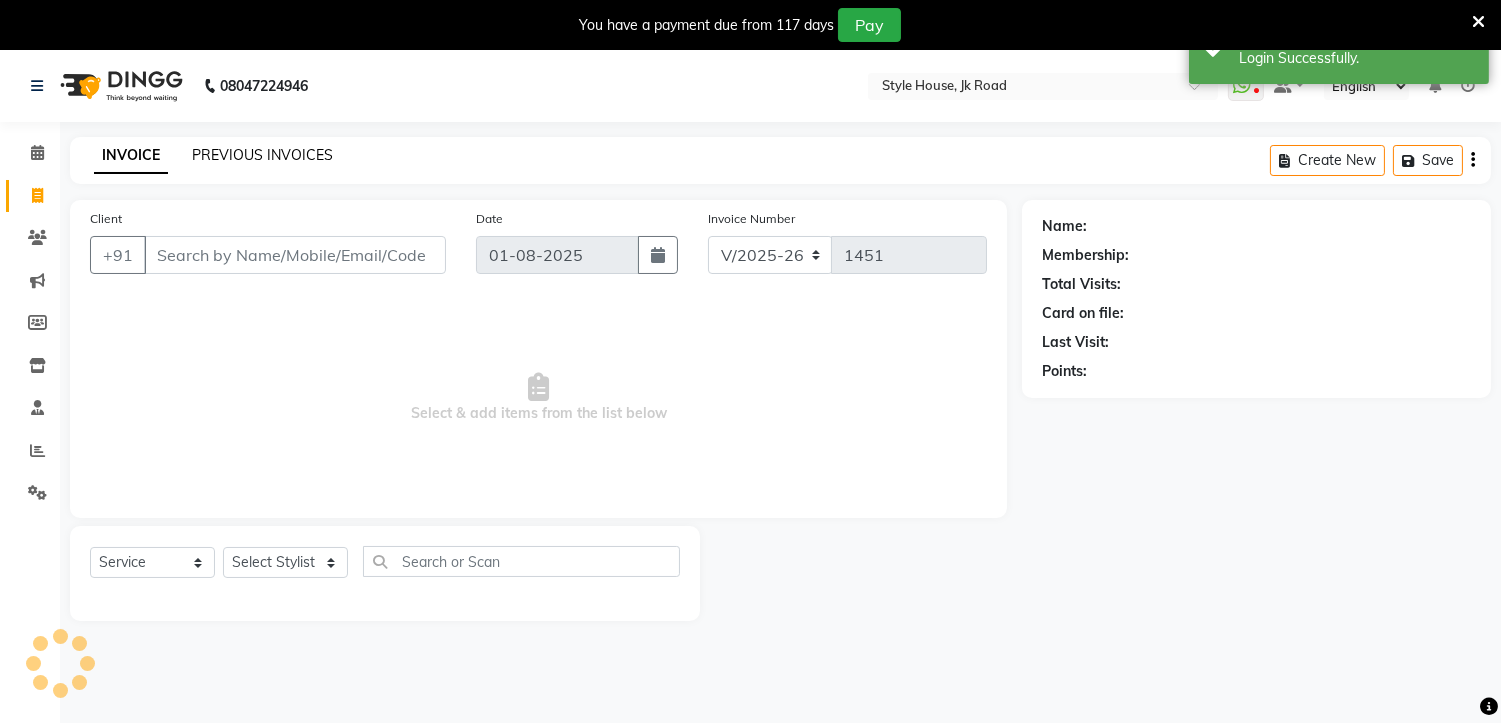click on "PREVIOUS INVOICES" 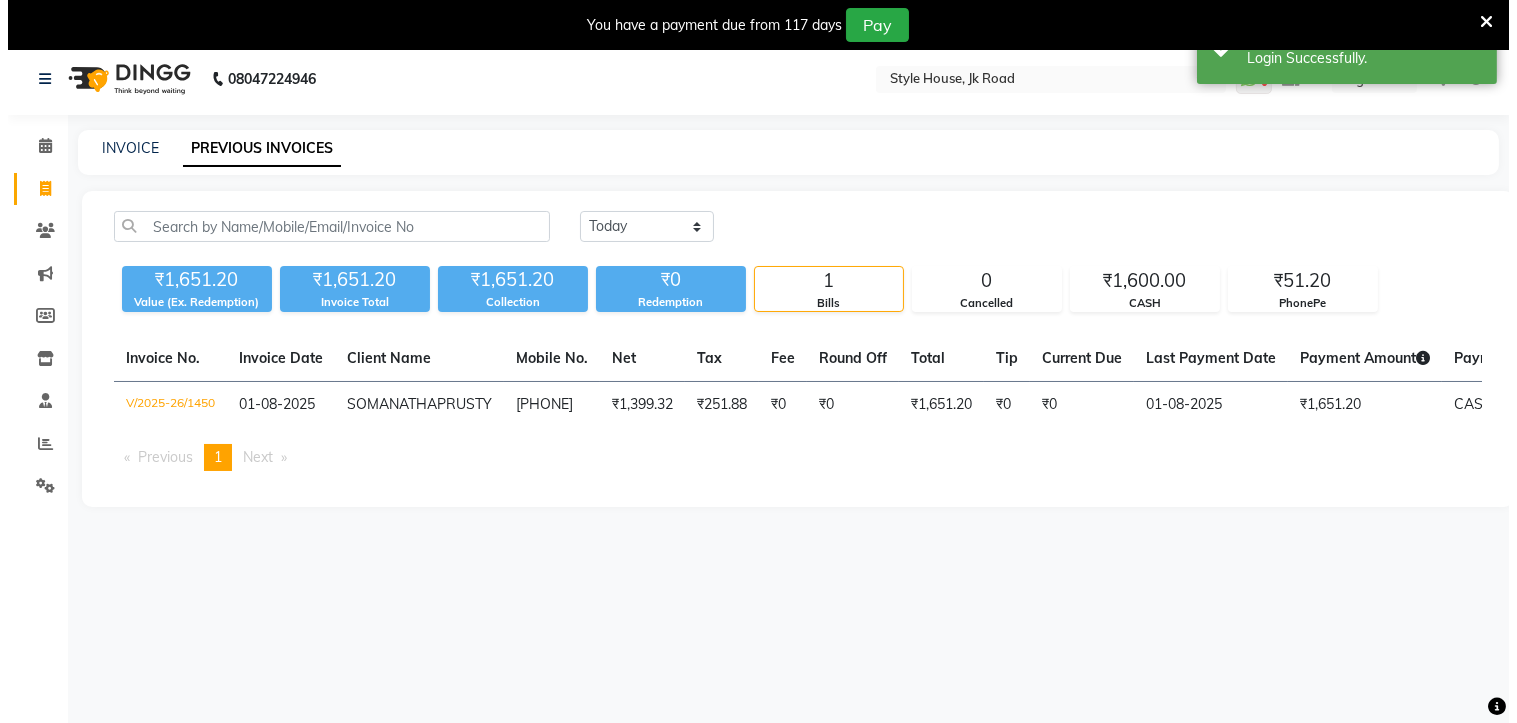 scroll, scrollTop: 0, scrollLeft: 0, axis: both 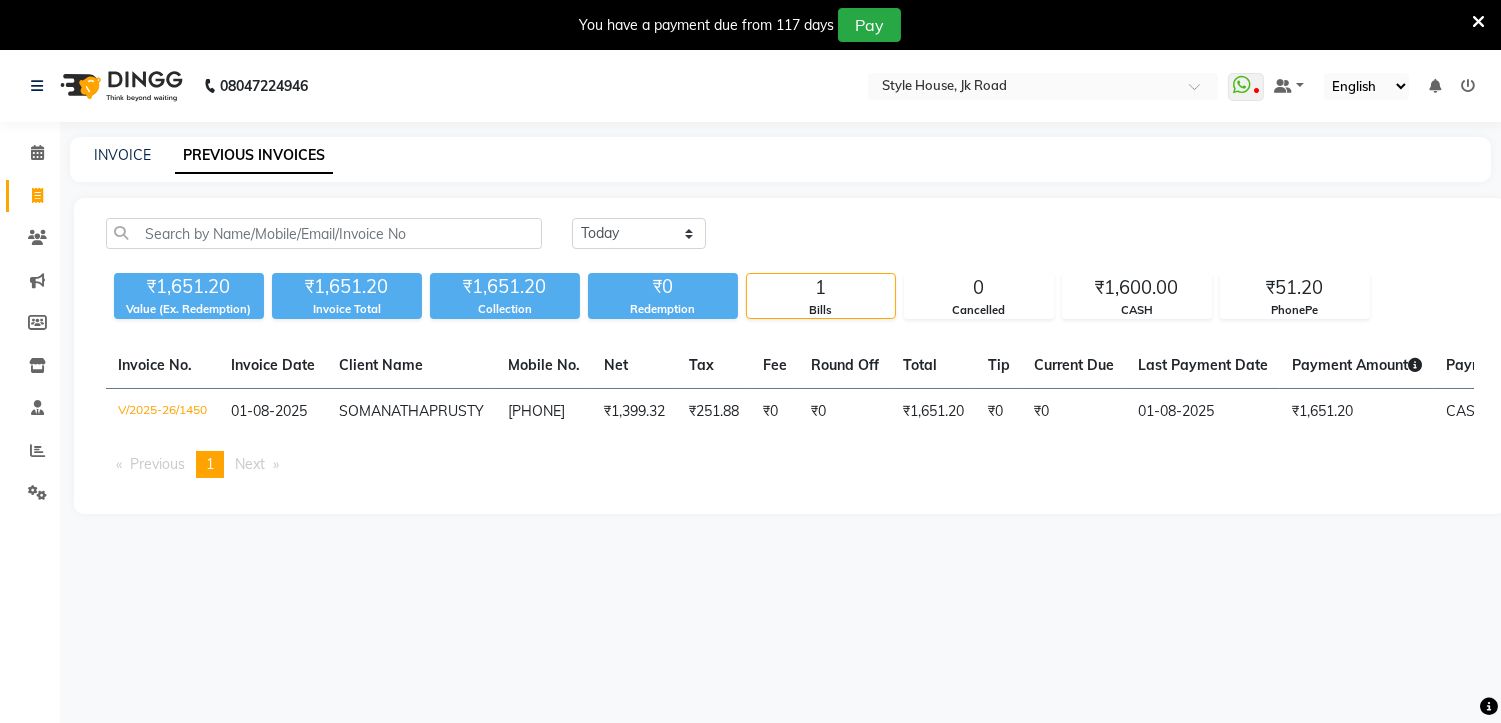 click at bounding box center [1478, 22] 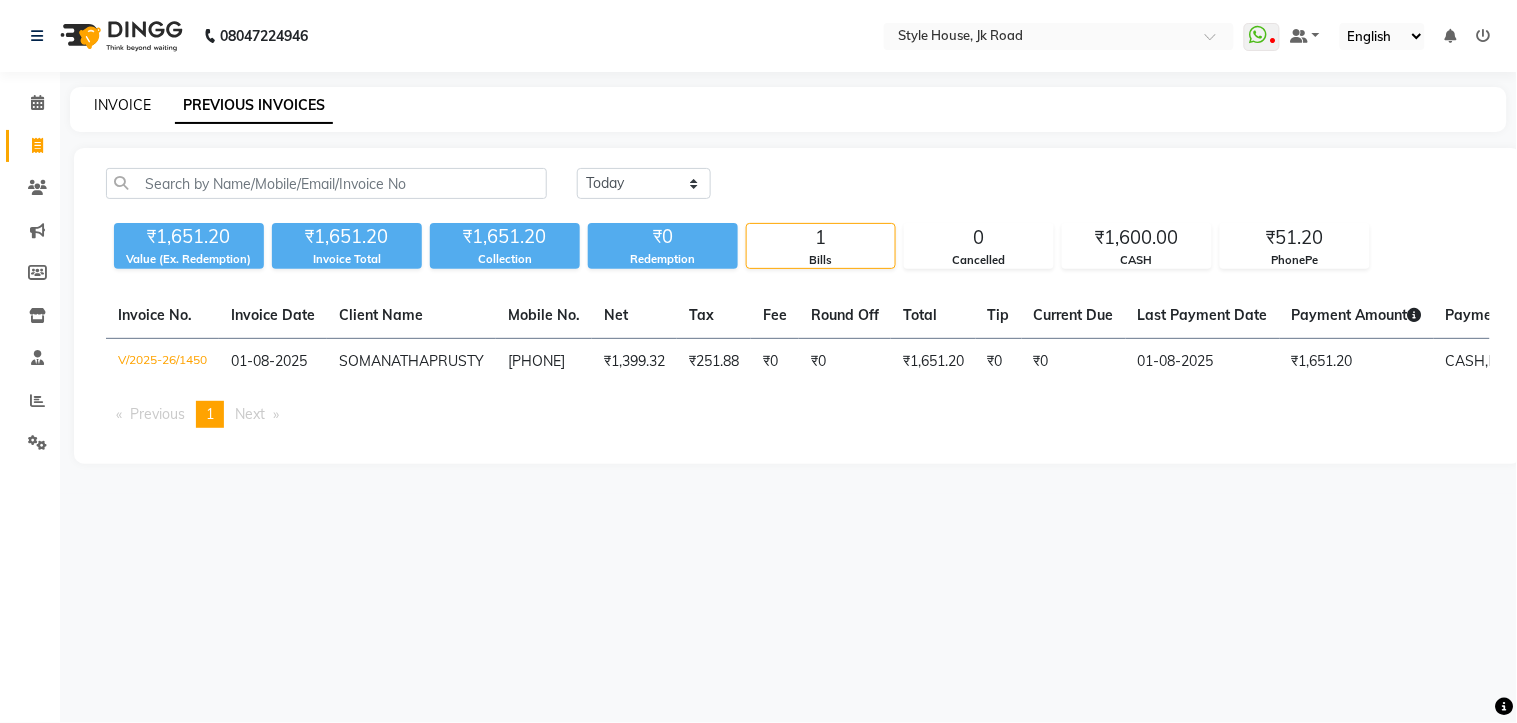 click on "INVOICE" 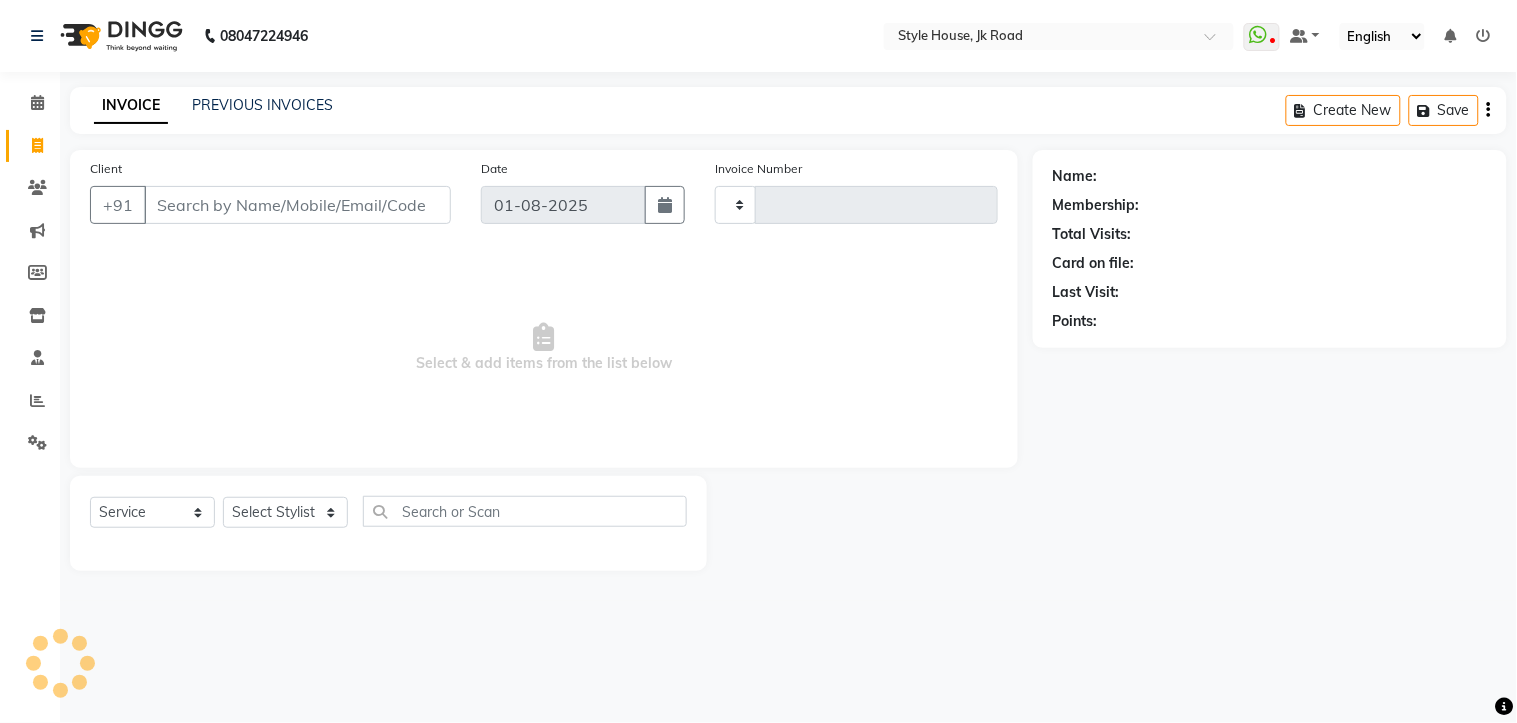 type on "1451" 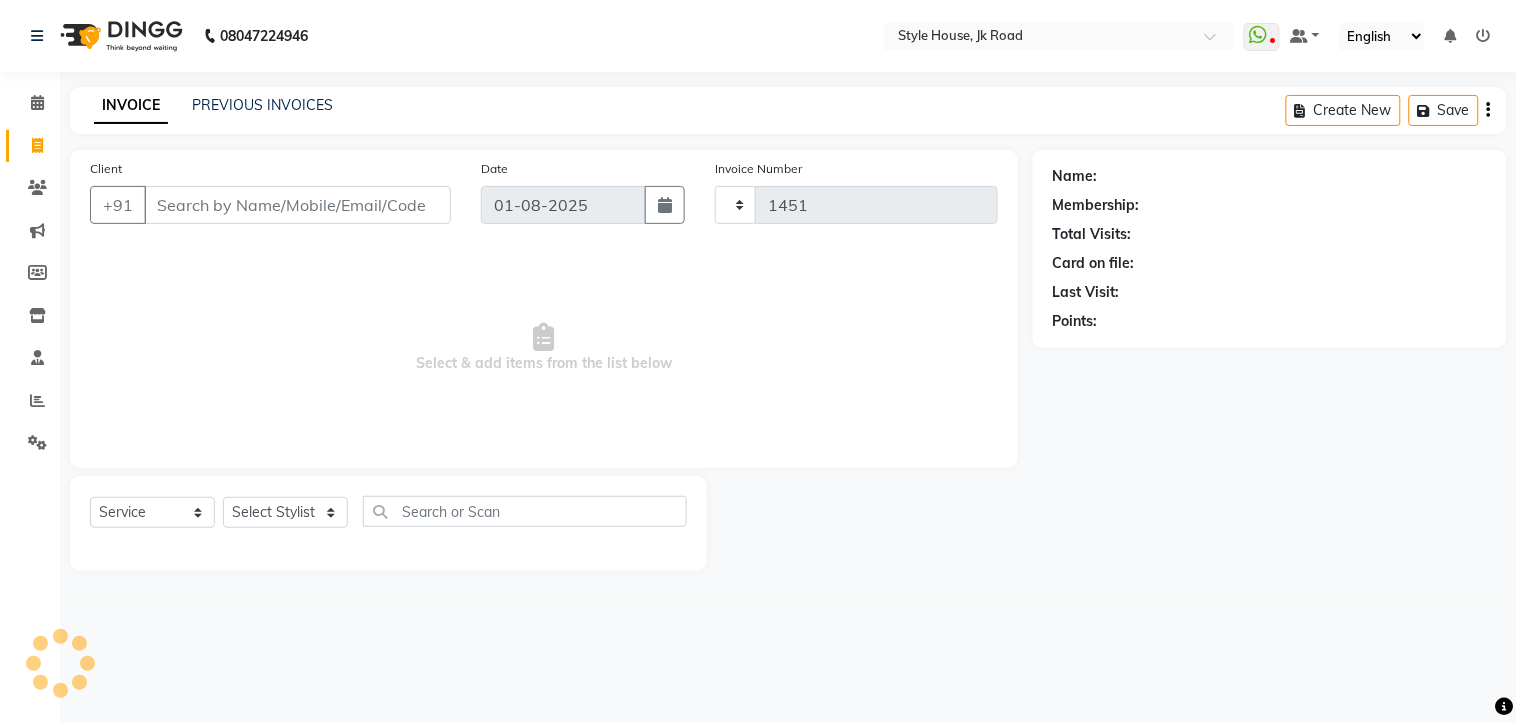 select on "4237" 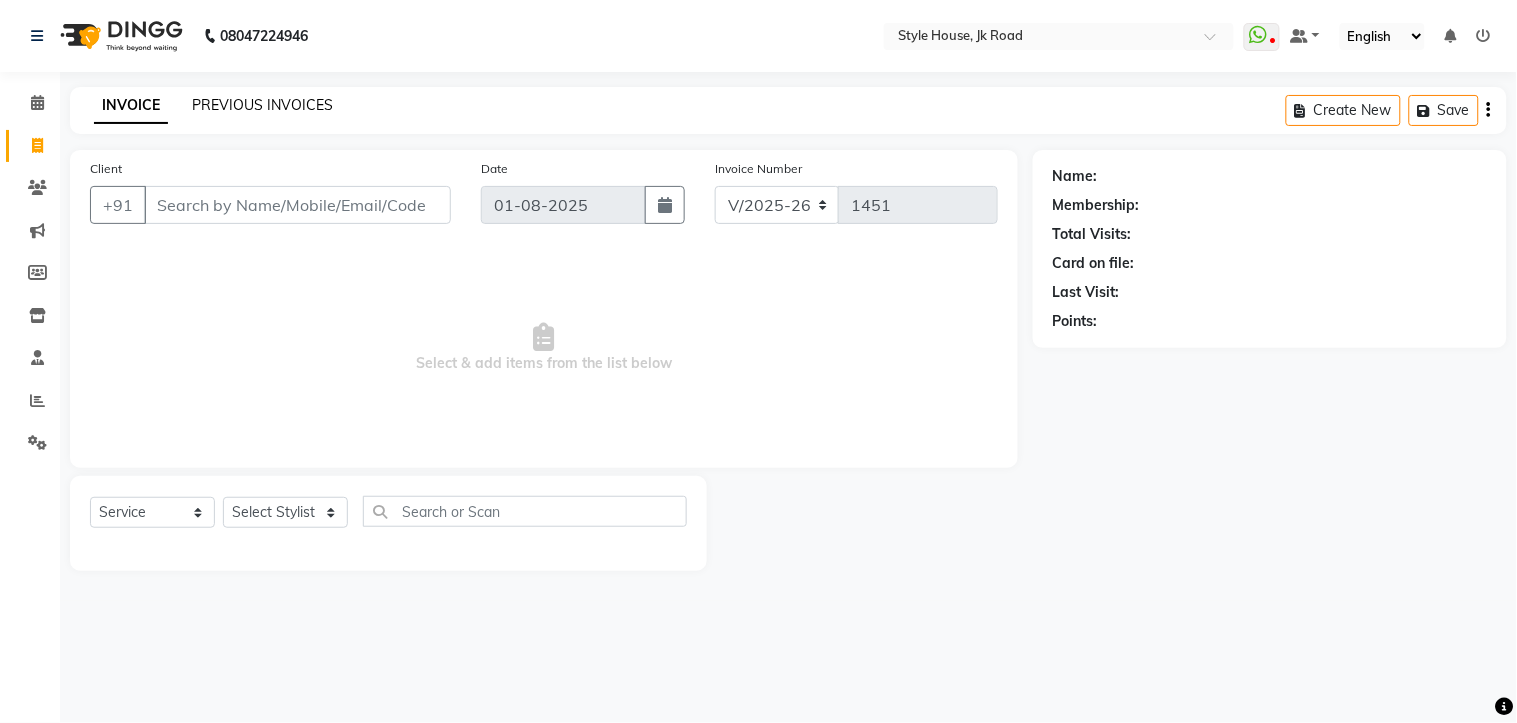 click on "PREVIOUS INVOICES" 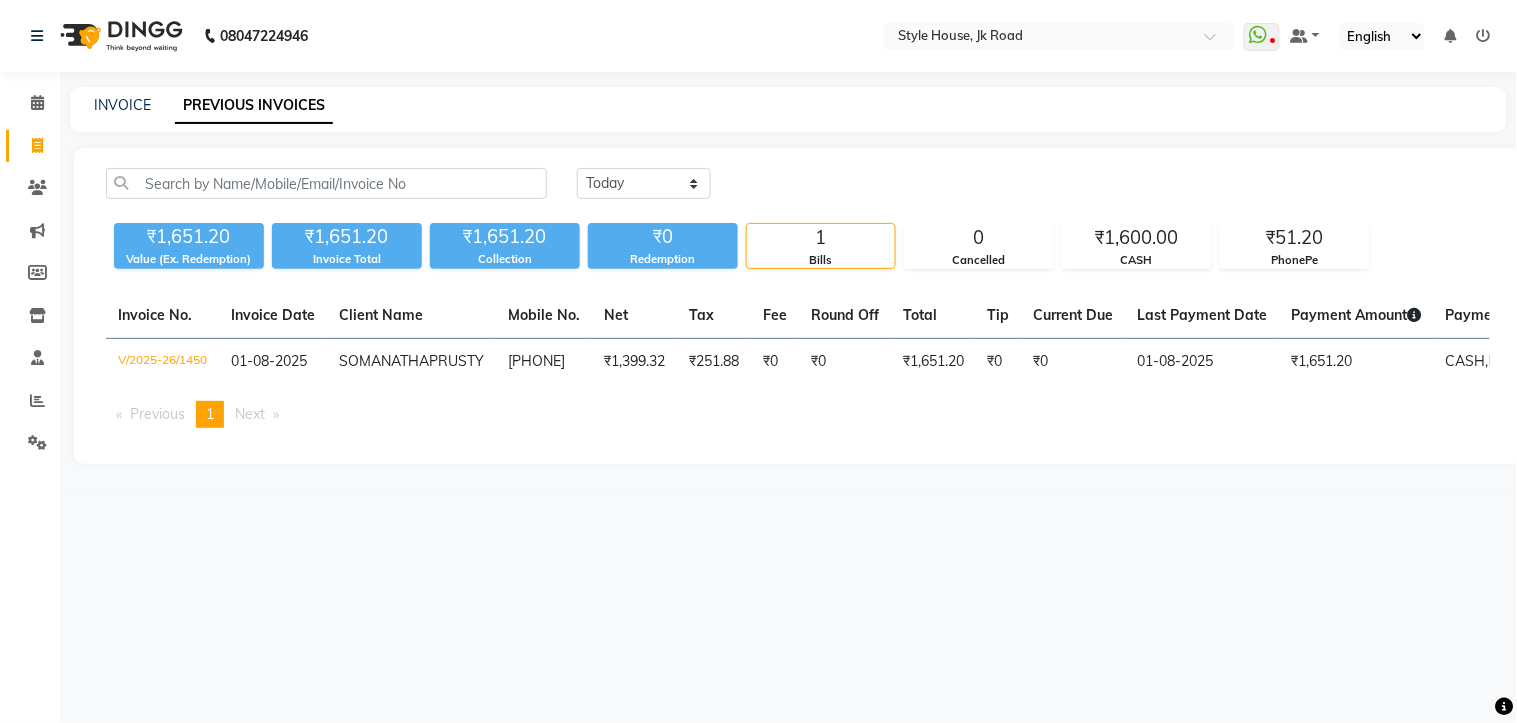 click at bounding box center [1484, 36] 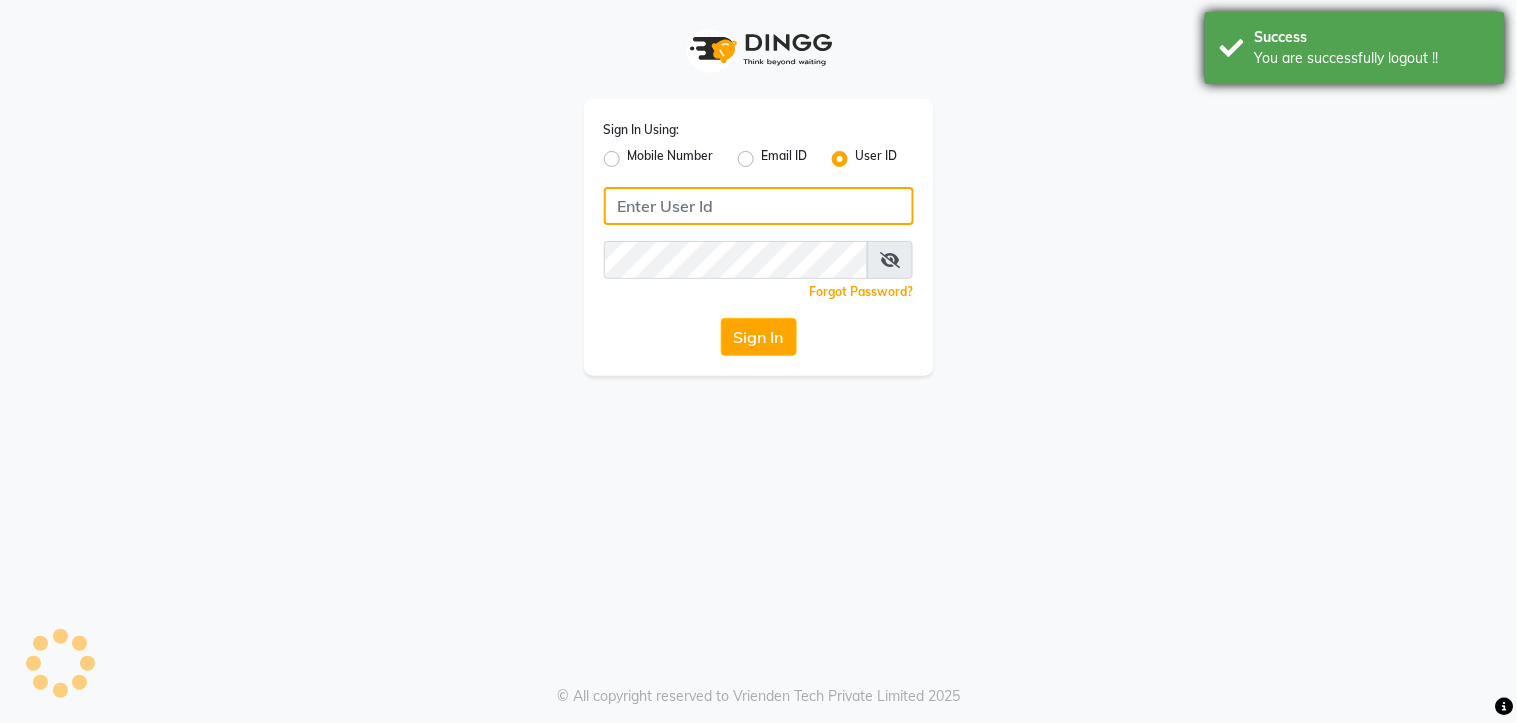 type on "7438832222" 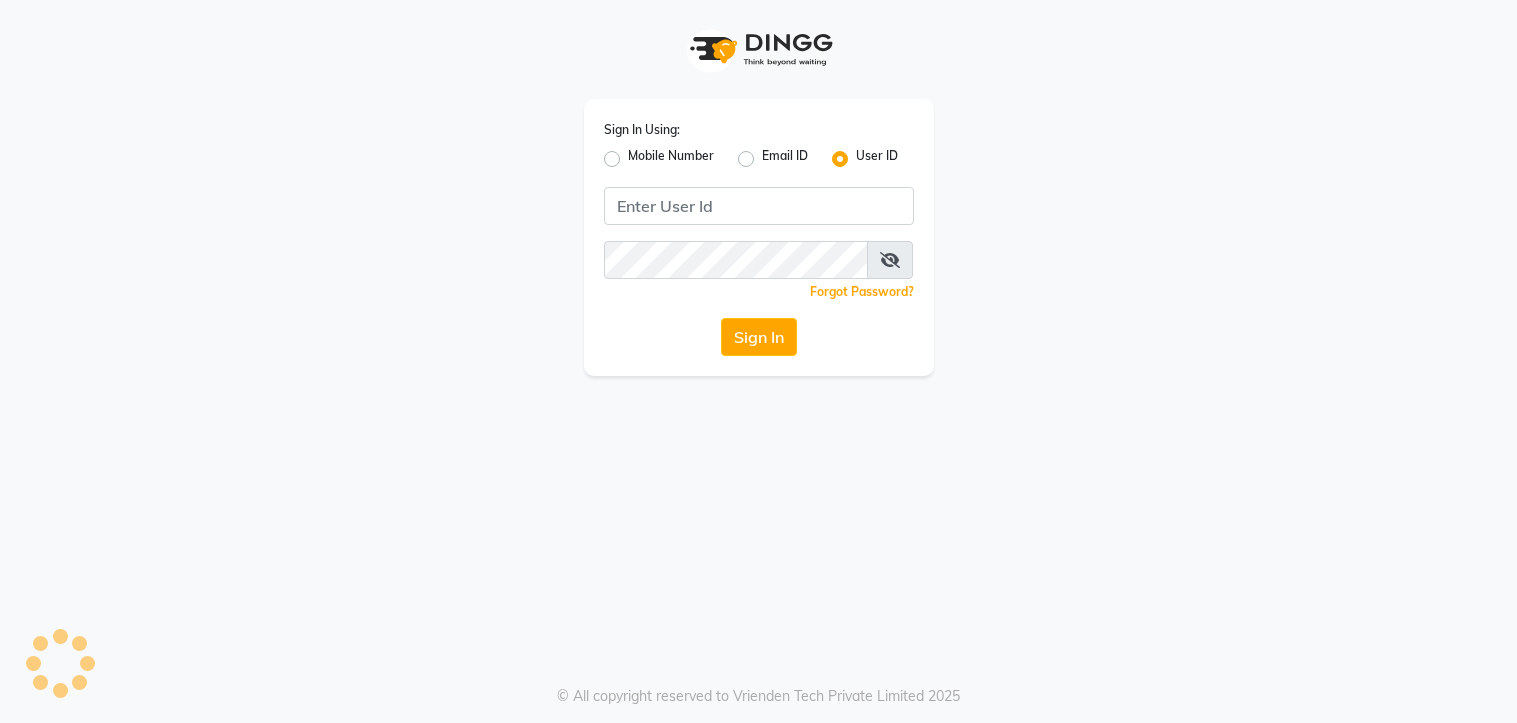 scroll, scrollTop: 0, scrollLeft: 0, axis: both 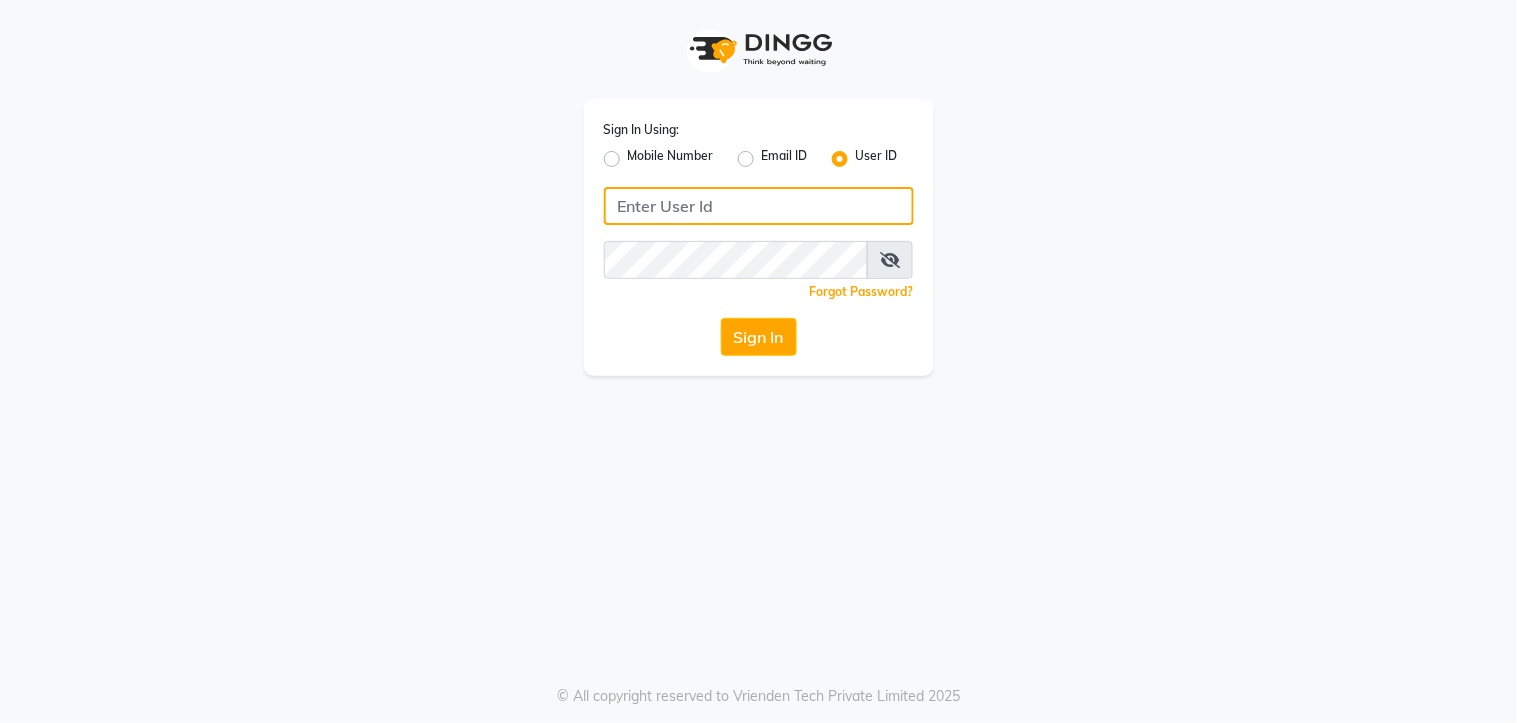 type on "7438832222" 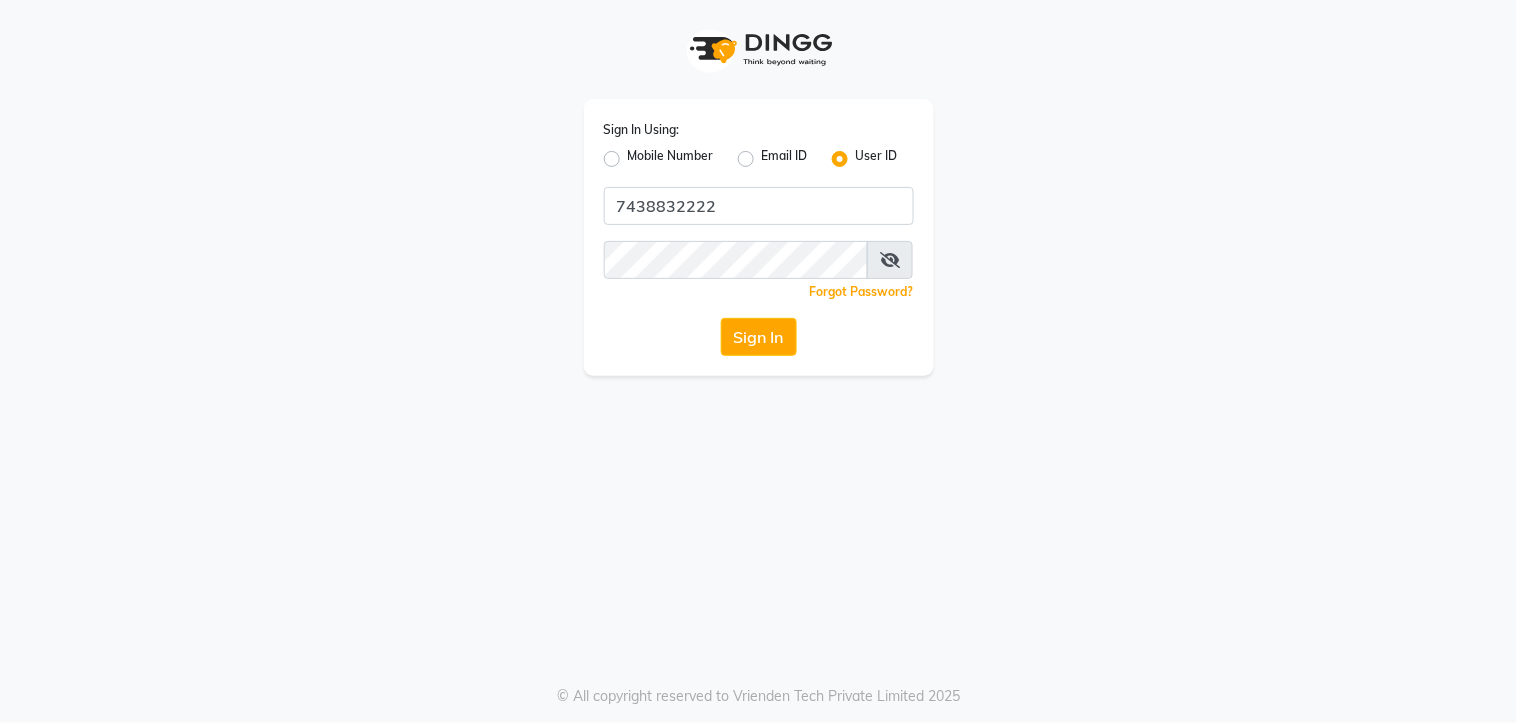 click on "Mobile Number" 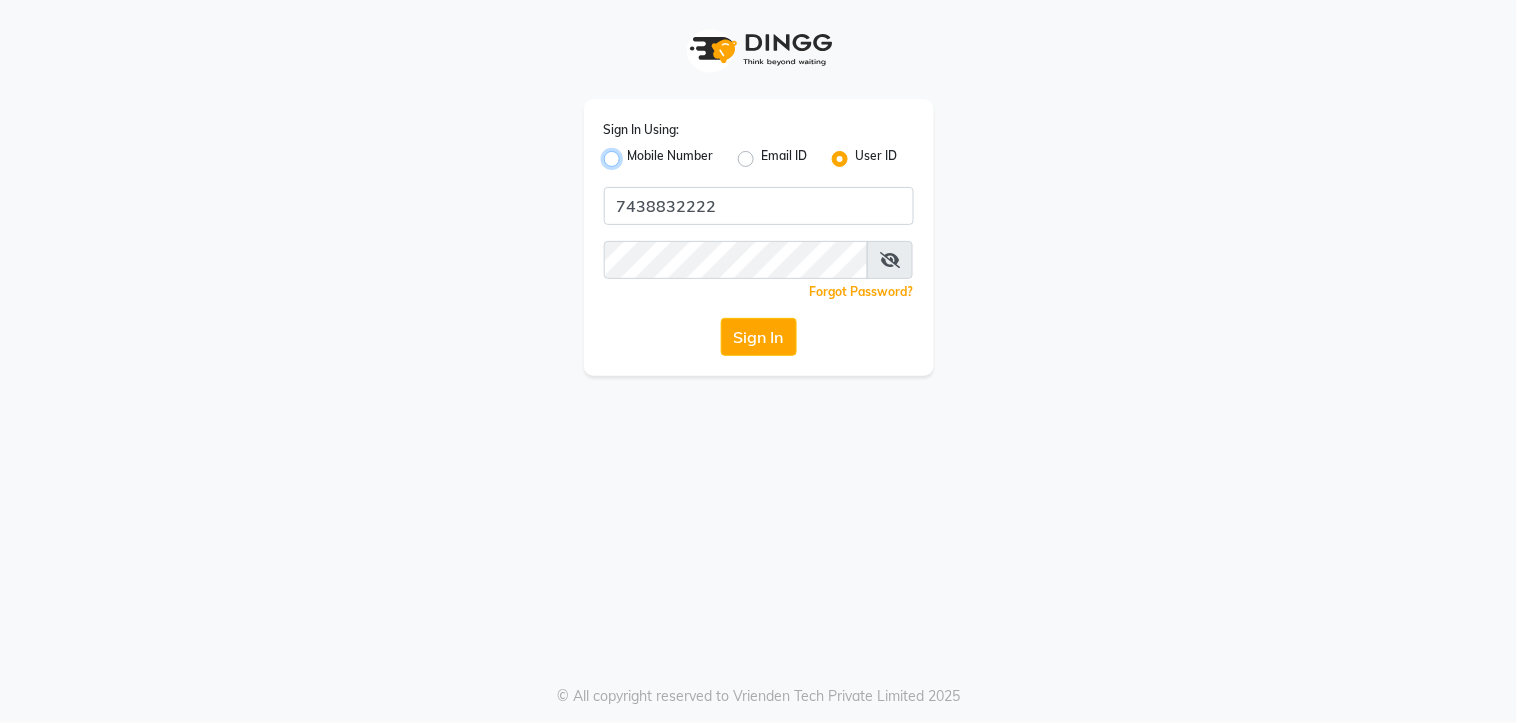 click on "Mobile Number" at bounding box center [634, 153] 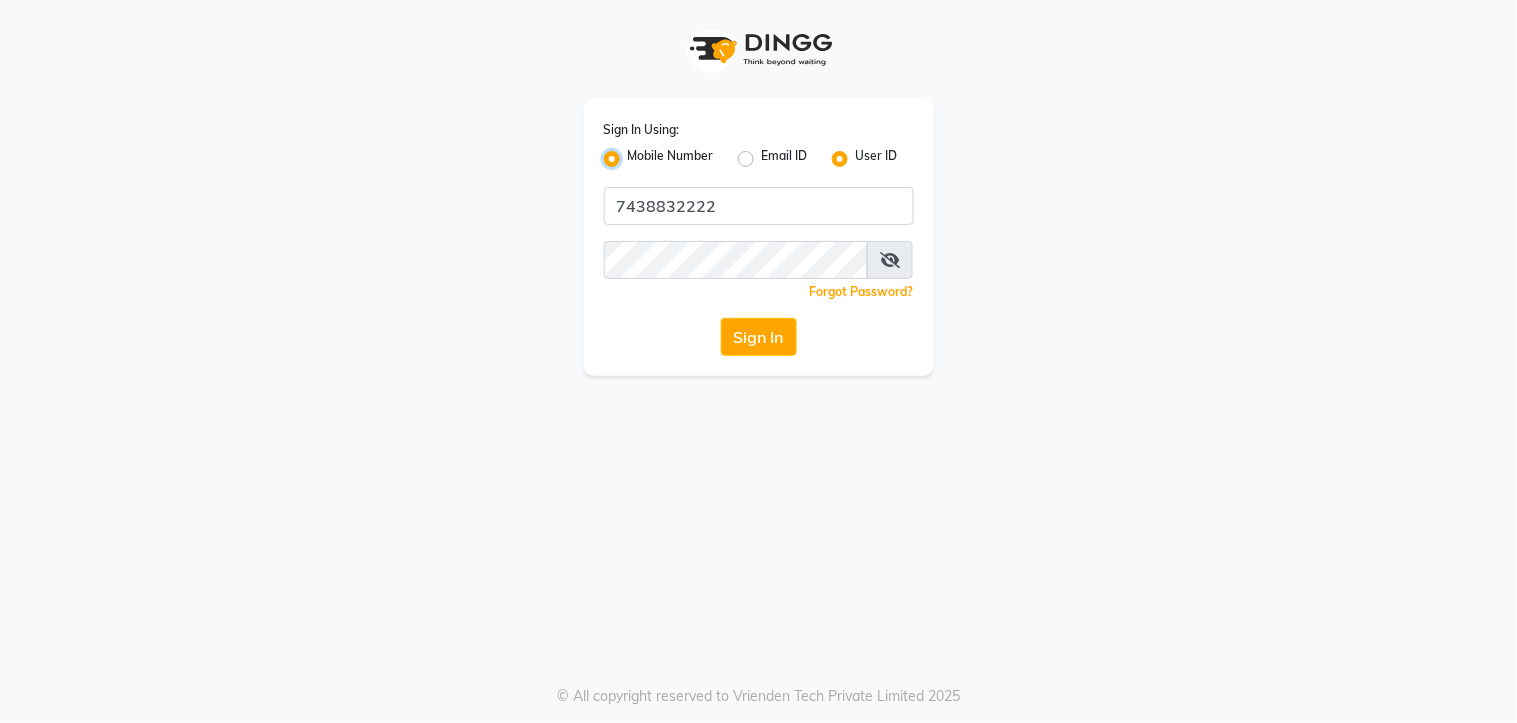 radio on "false" 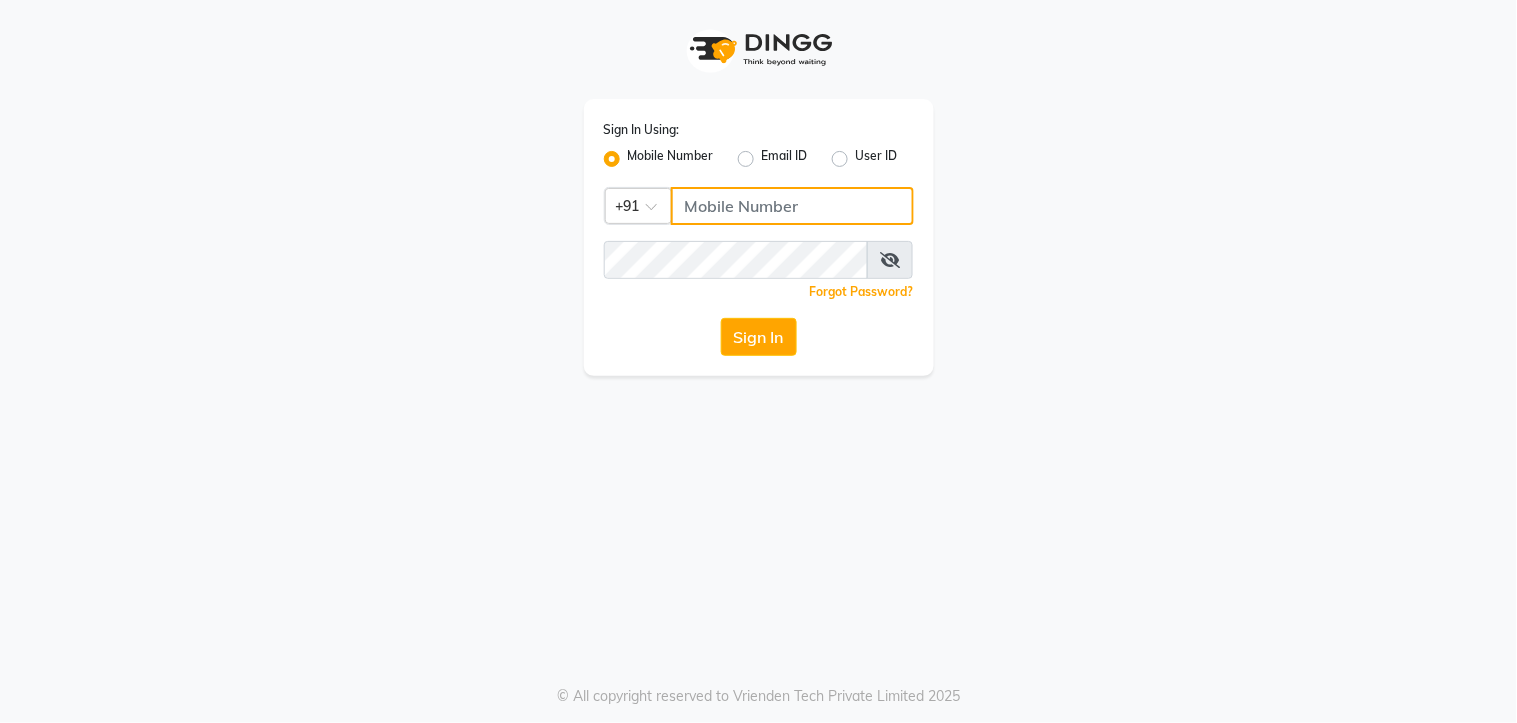 click 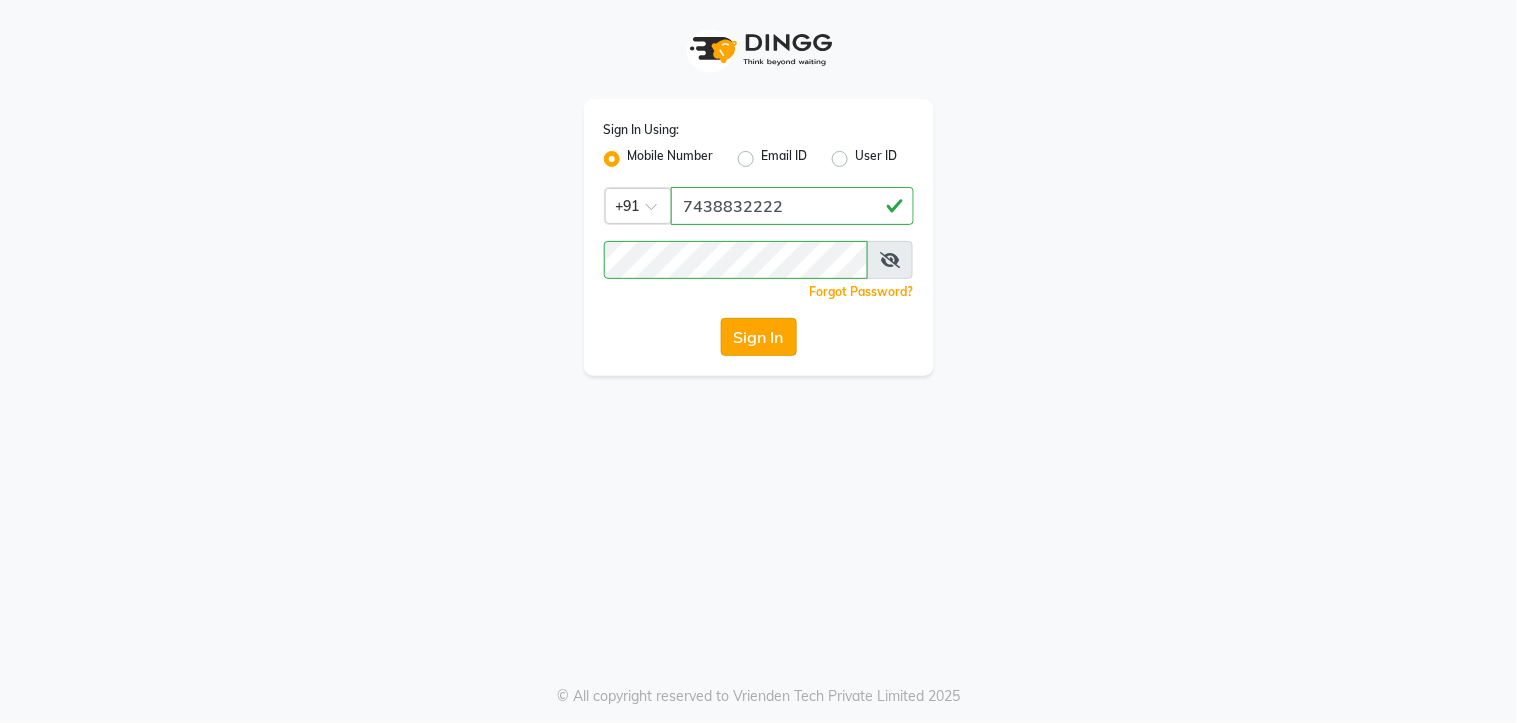 click on "Sign In" 